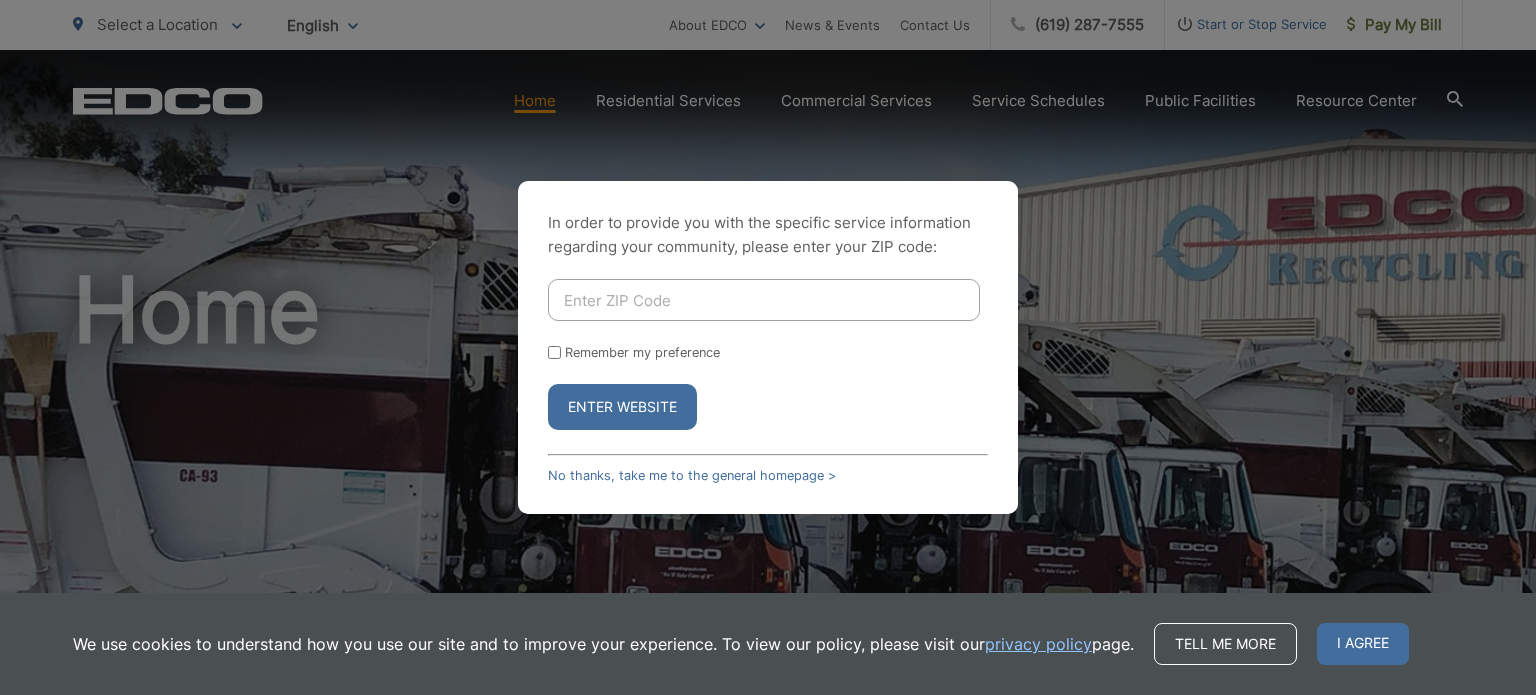 scroll, scrollTop: 0, scrollLeft: 0, axis: both 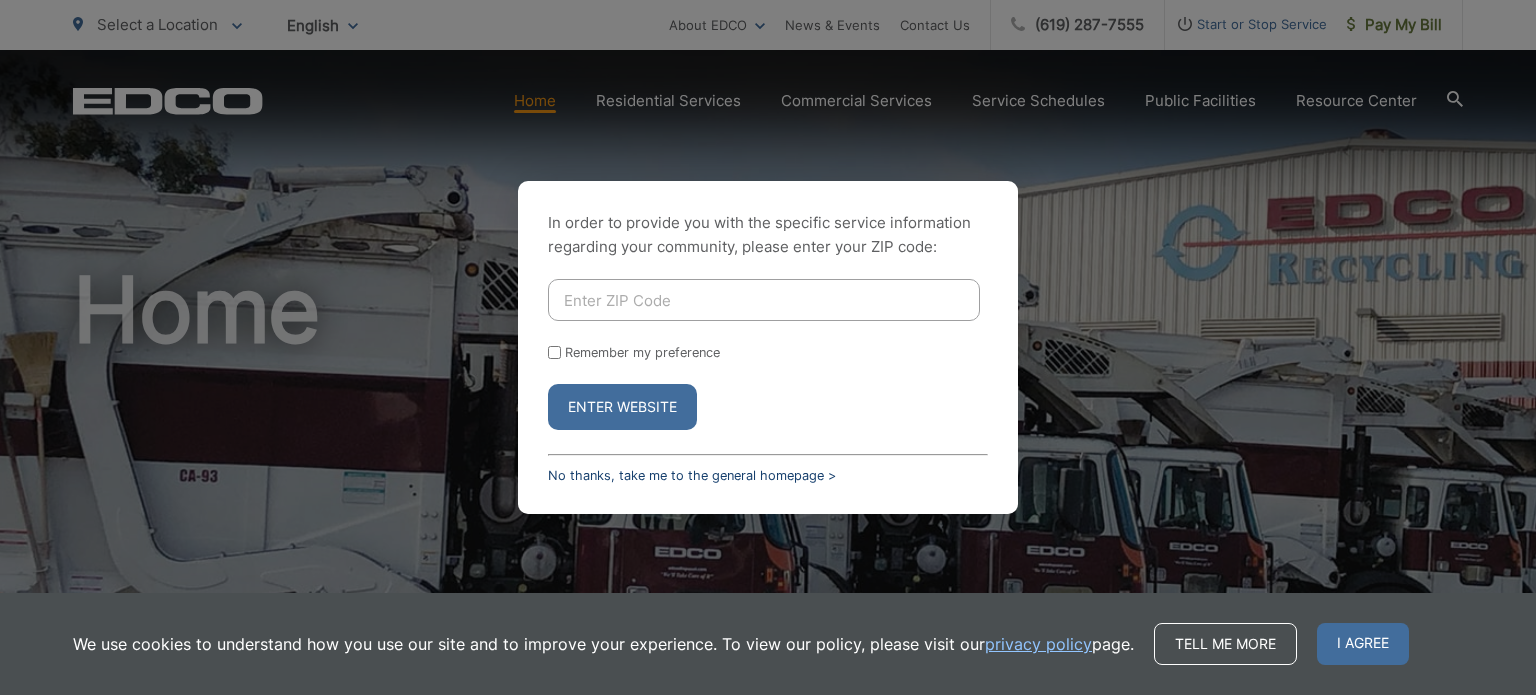 click on "No thanks, take me to the general homepage >" at bounding box center (692, 475) 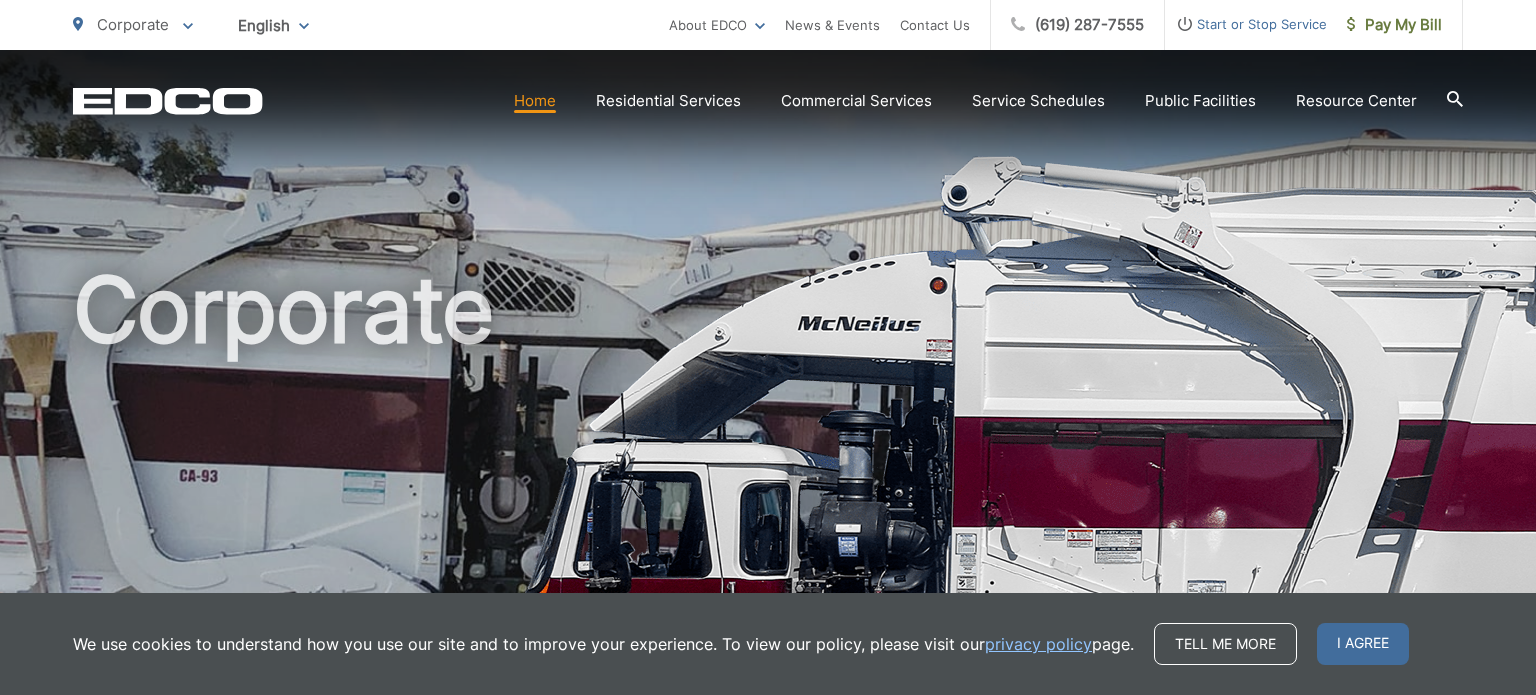 scroll, scrollTop: 0, scrollLeft: 0, axis: both 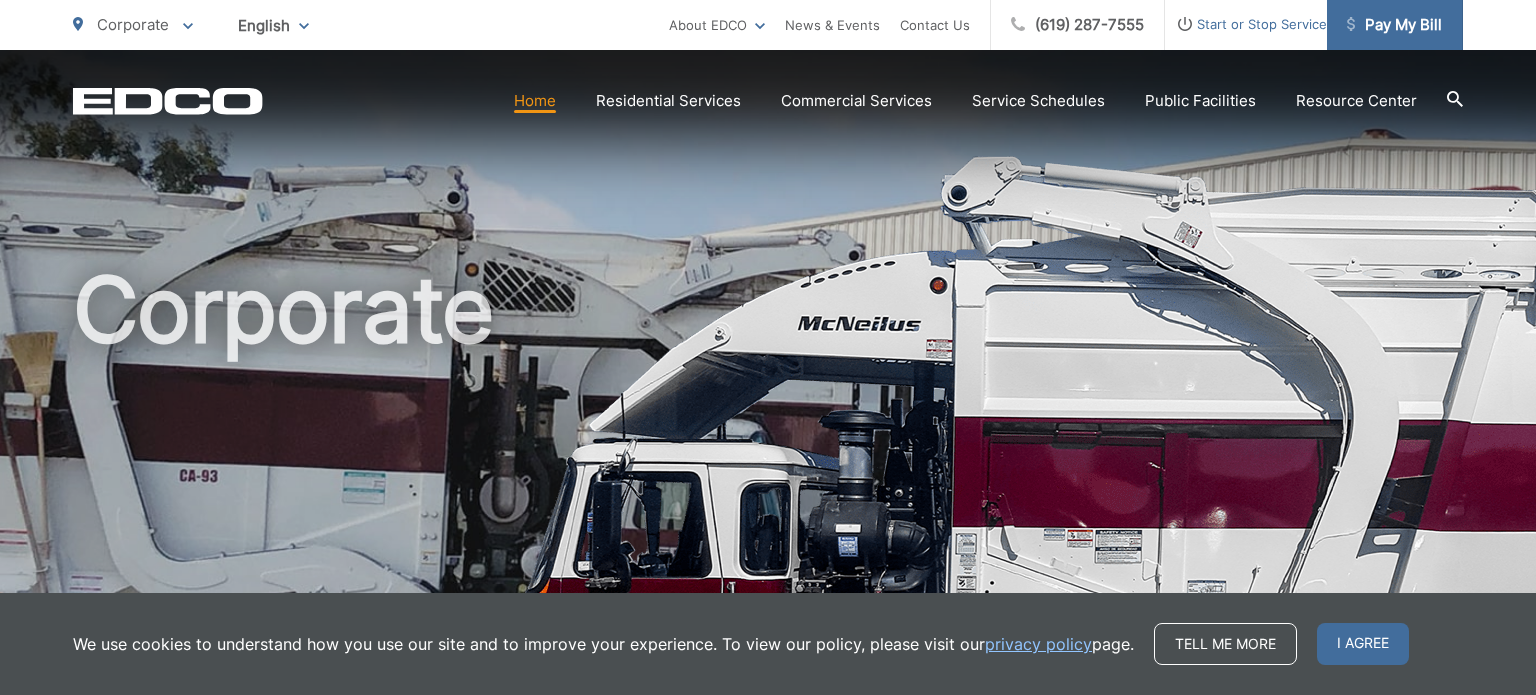 click on "Pay My Bill" at bounding box center (1394, 25) 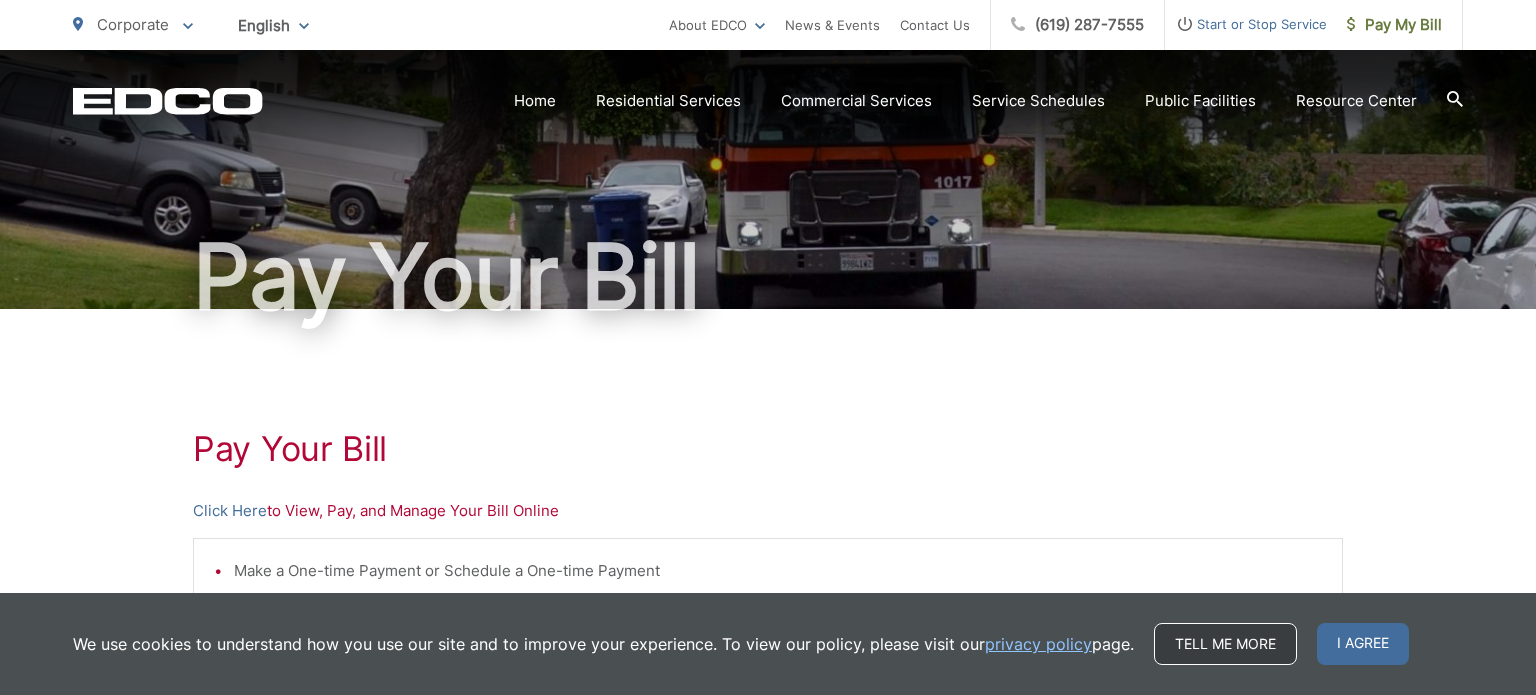 scroll, scrollTop: 95, scrollLeft: 0, axis: vertical 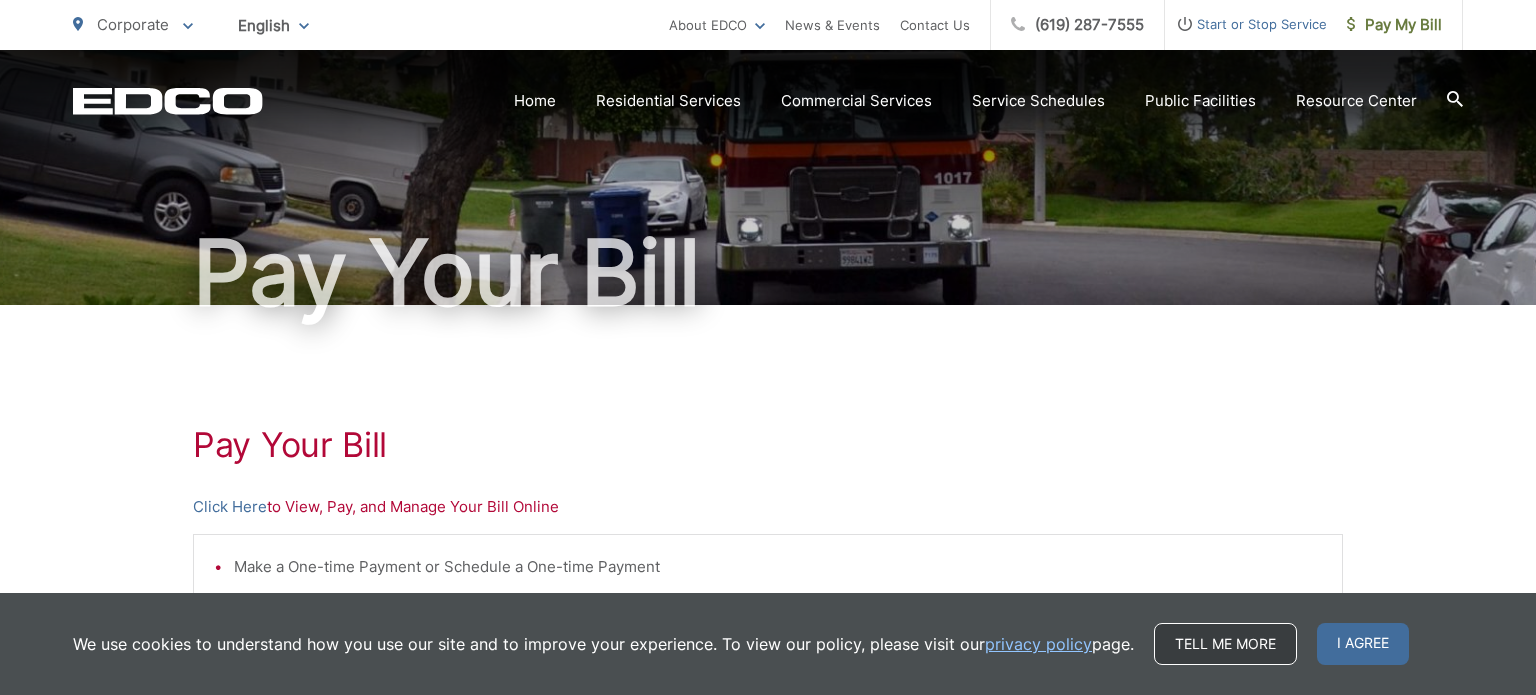 click on "Tell me more" at bounding box center (1225, 644) 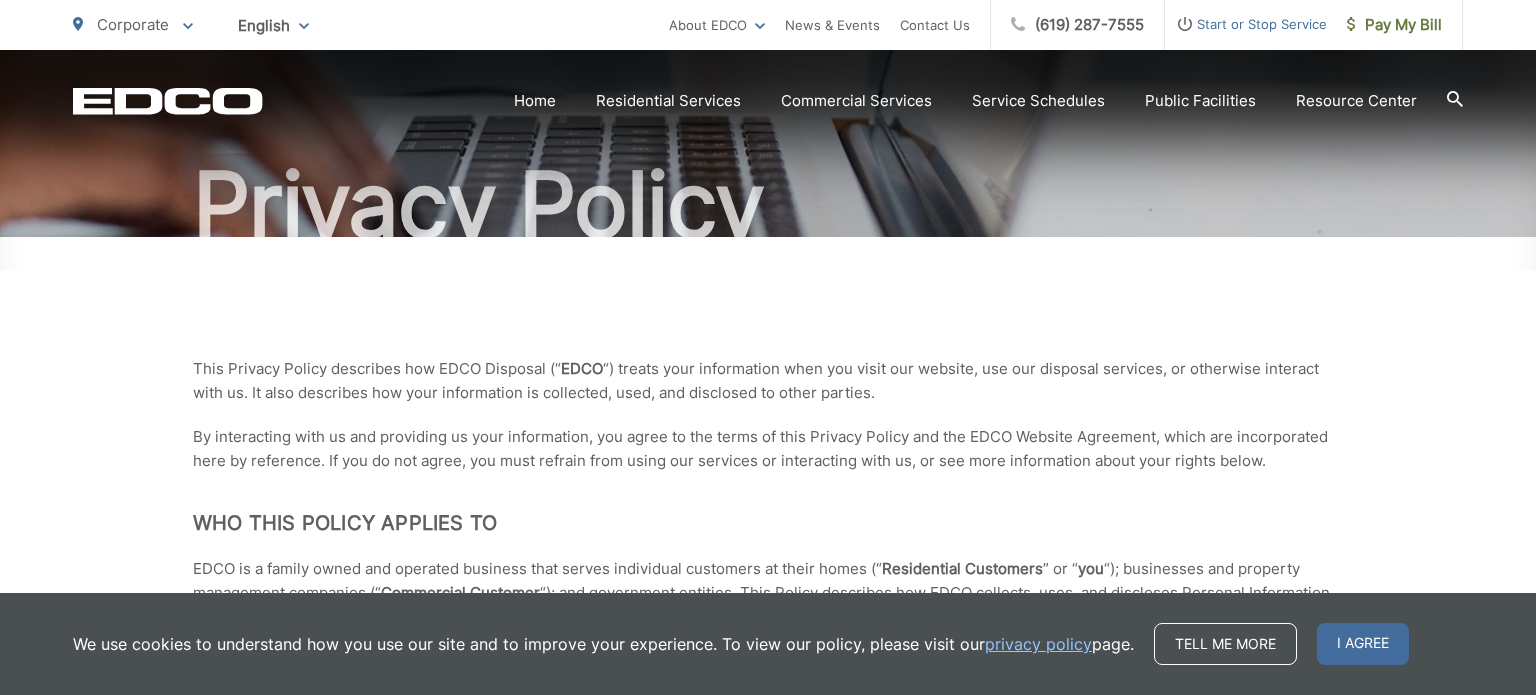 scroll, scrollTop: 428, scrollLeft: 0, axis: vertical 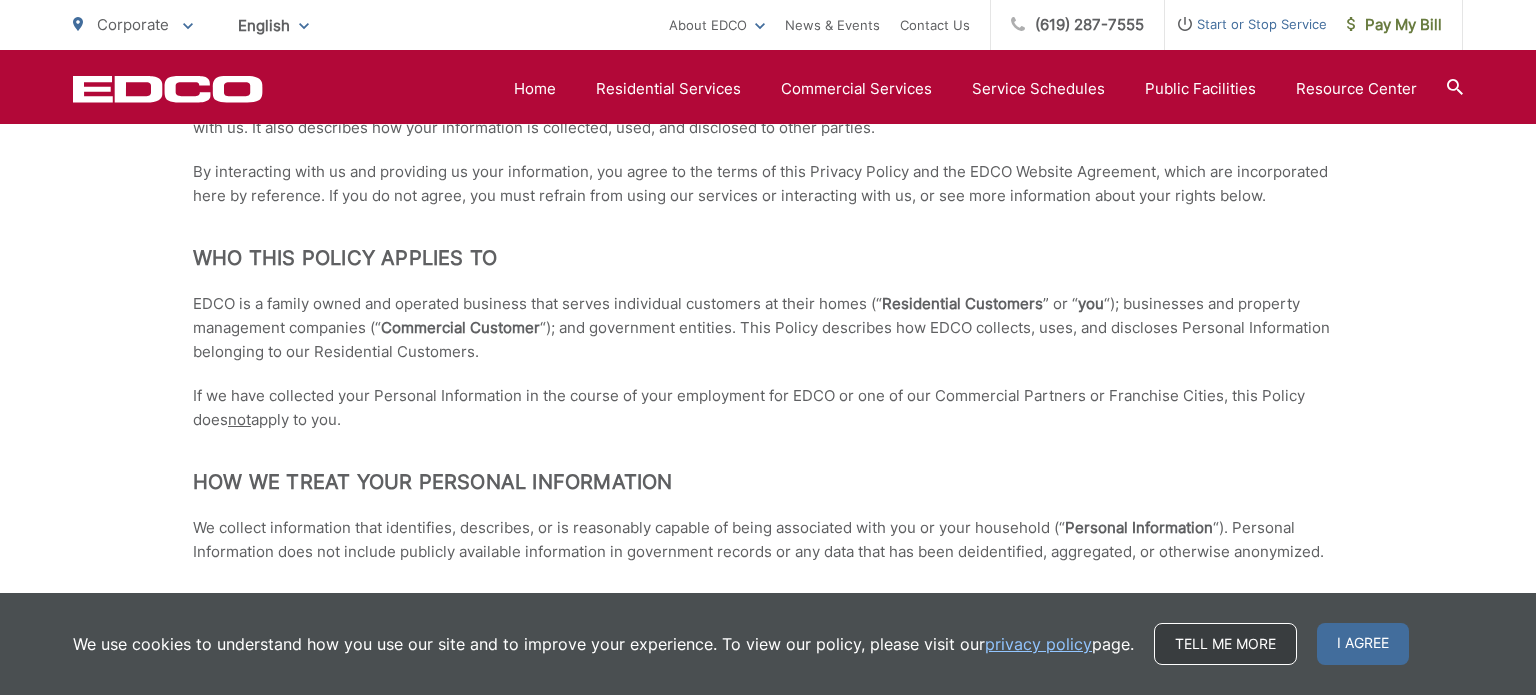 click on "Tell me more" at bounding box center [1225, 644] 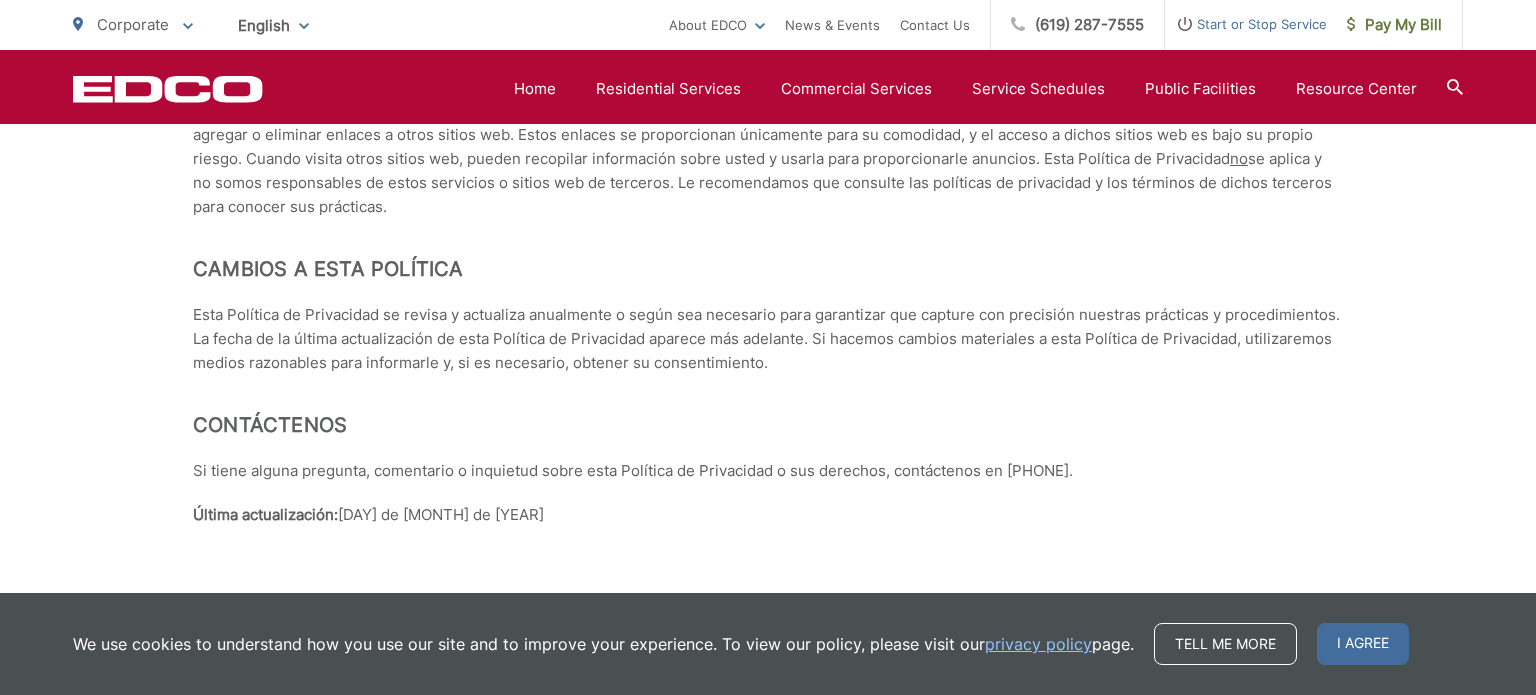 scroll, scrollTop: 8963, scrollLeft: 0, axis: vertical 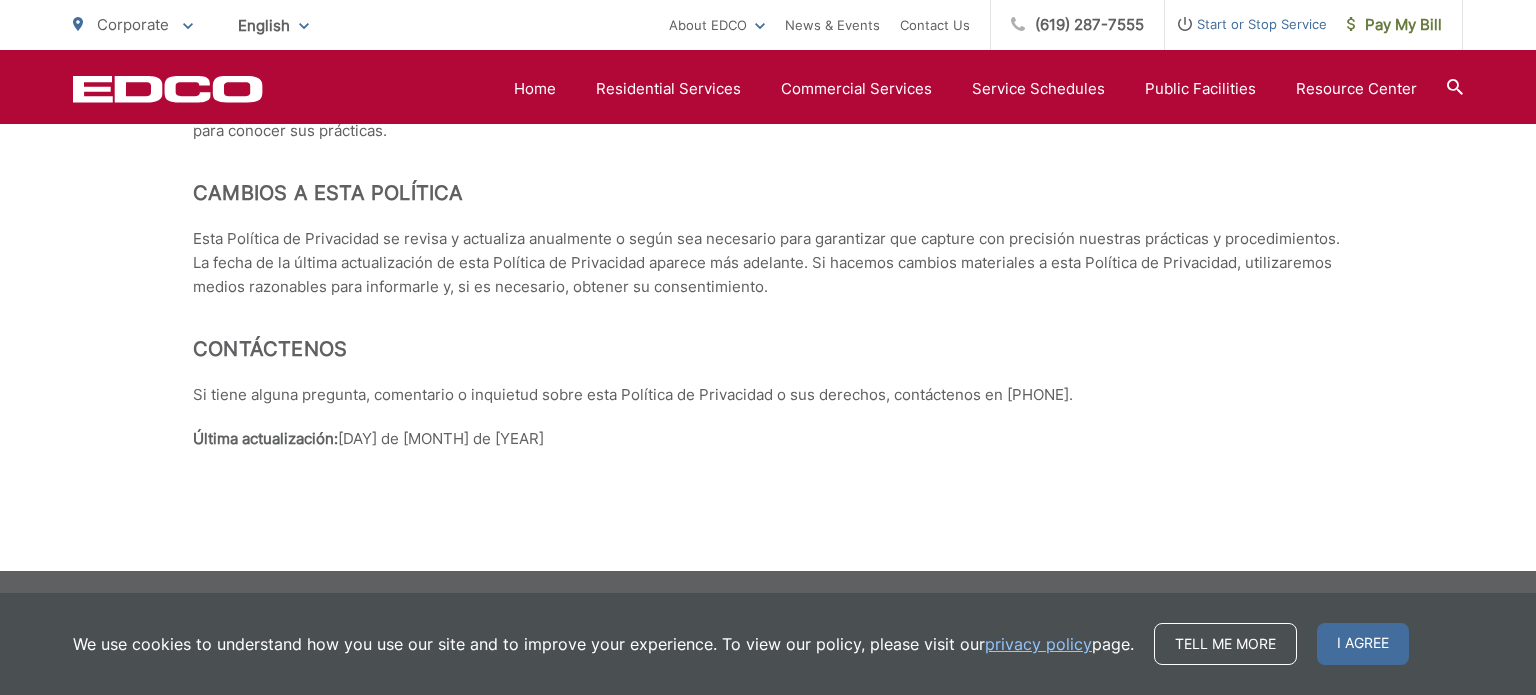 click on "I agree" at bounding box center [1363, 644] 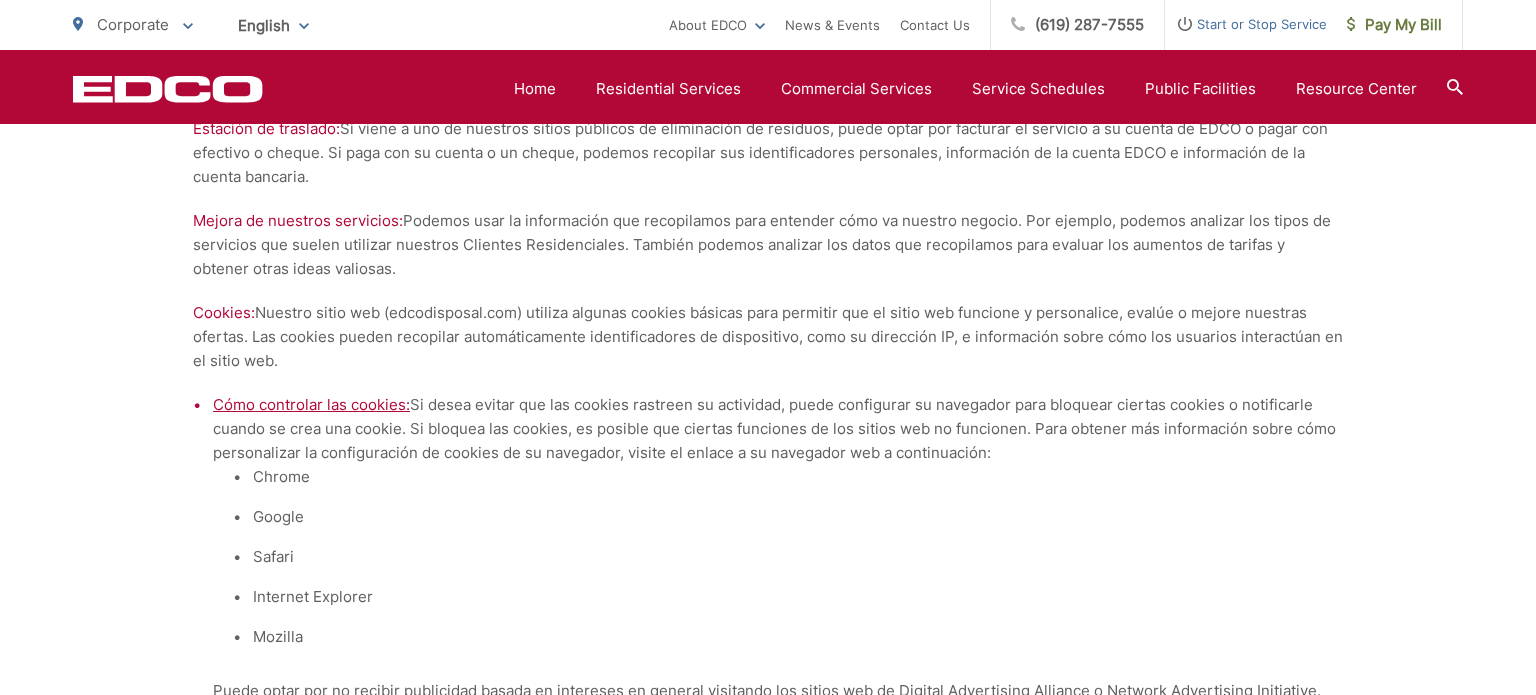 scroll, scrollTop: 5663, scrollLeft: 0, axis: vertical 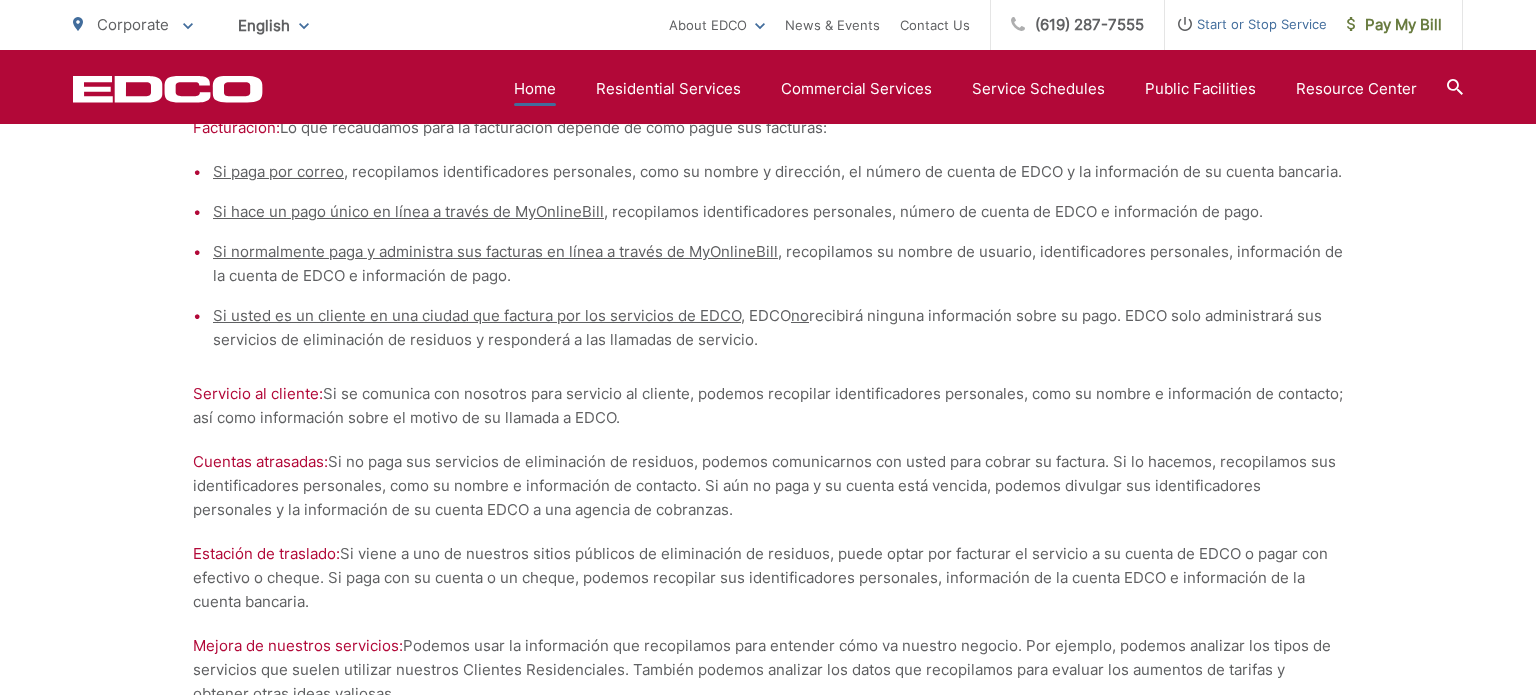 click on "Home" at bounding box center (535, 89) 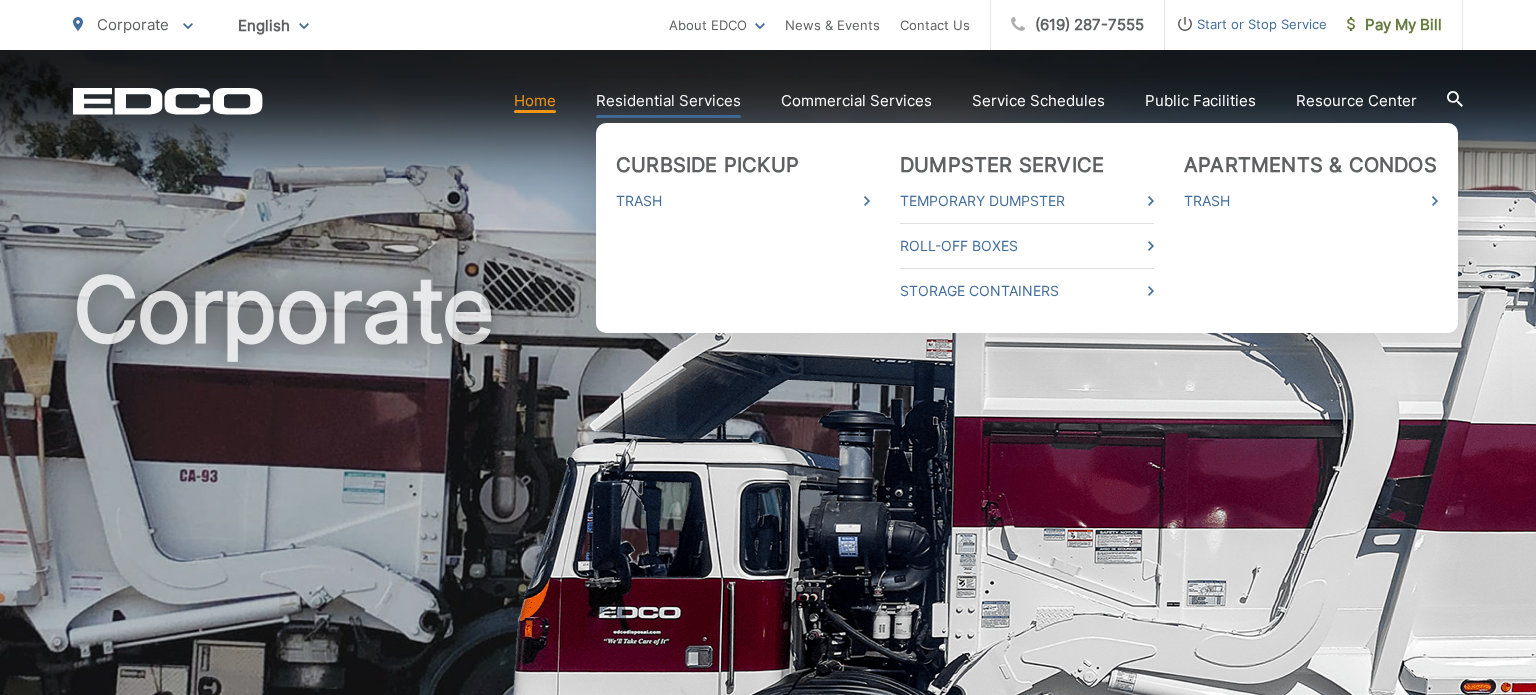 scroll, scrollTop: 0, scrollLeft: 0, axis: both 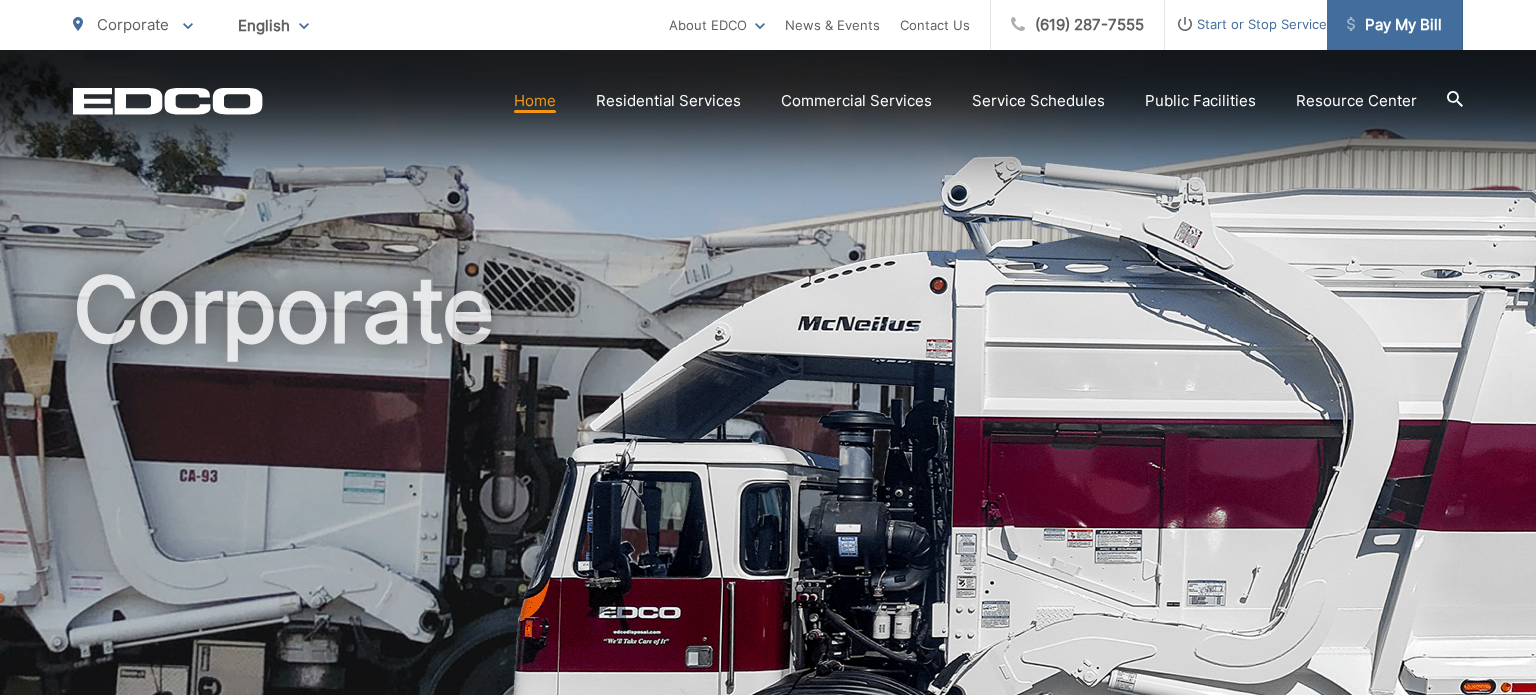 click on "Pay My Bill" at bounding box center (1394, 25) 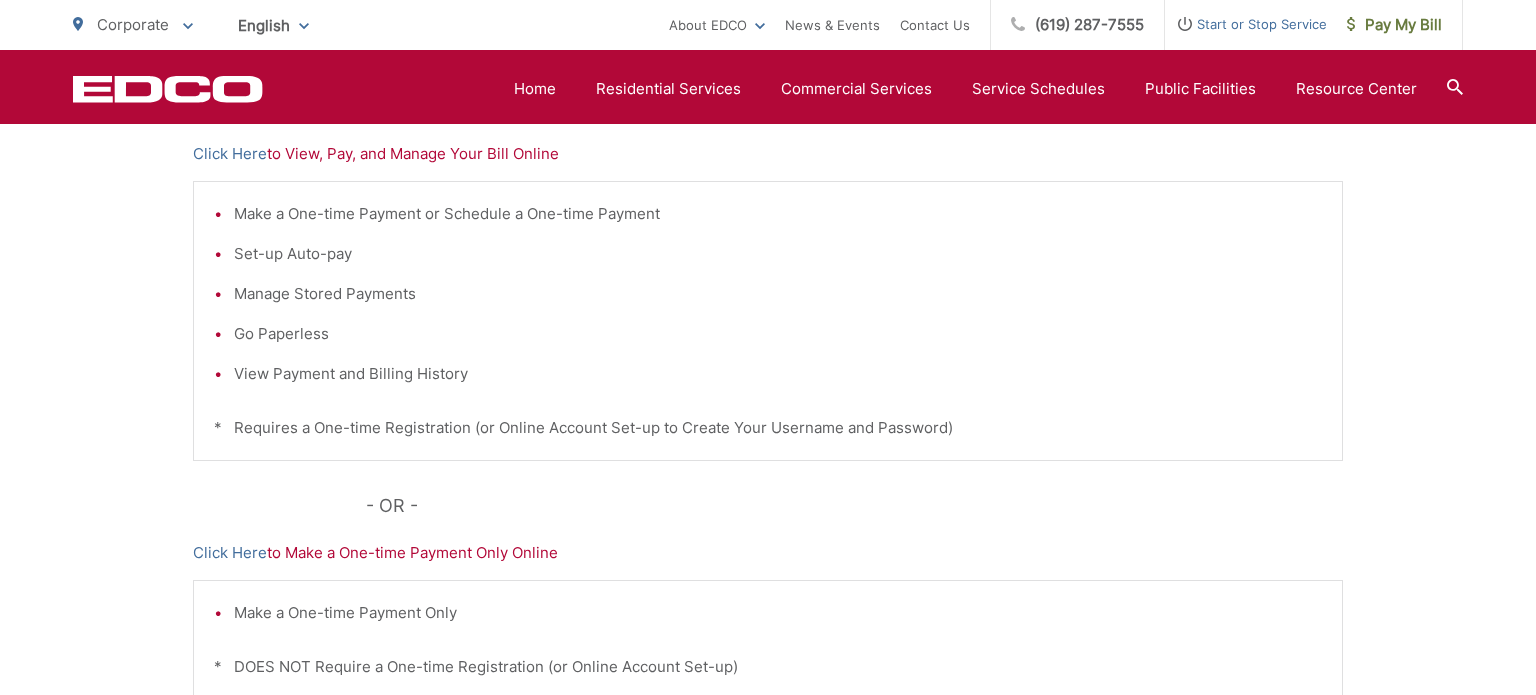 scroll, scrollTop: 468, scrollLeft: 0, axis: vertical 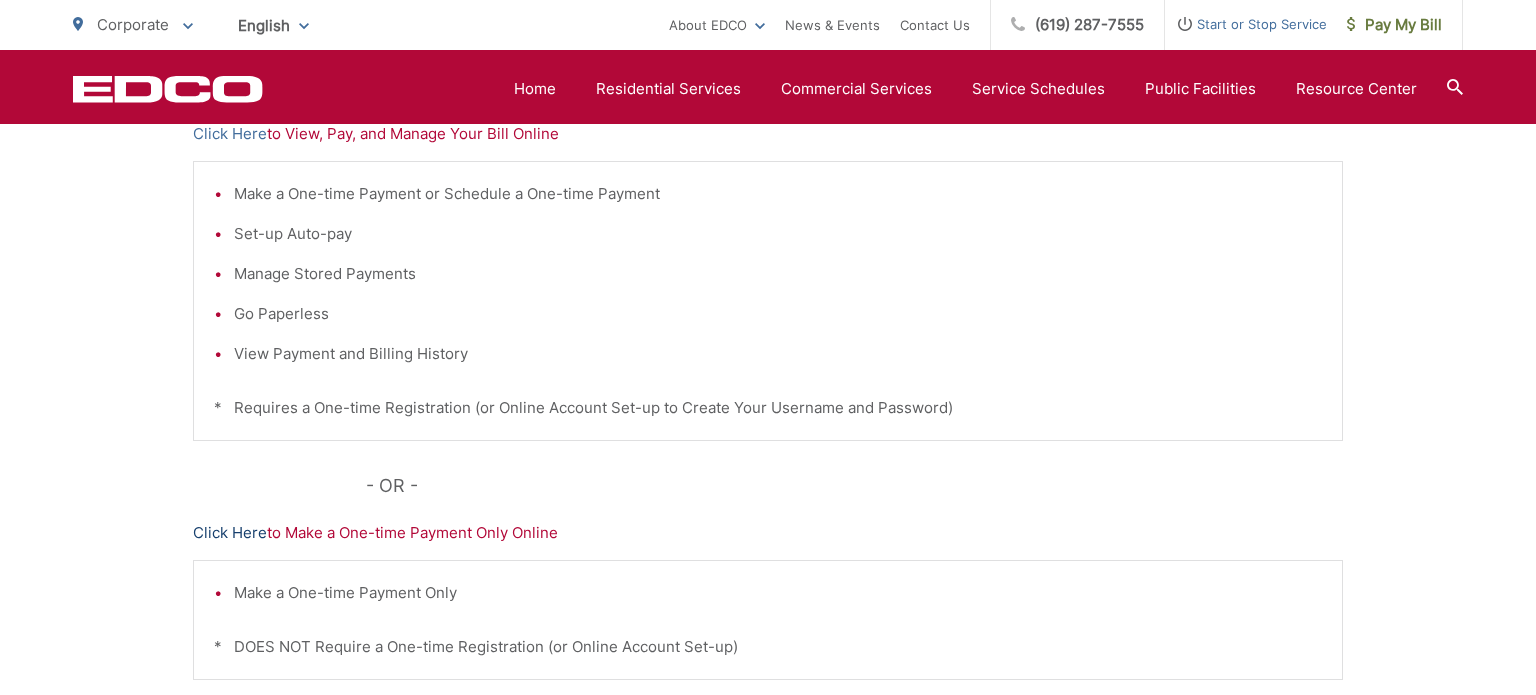 click on "Click Here" at bounding box center [230, 533] 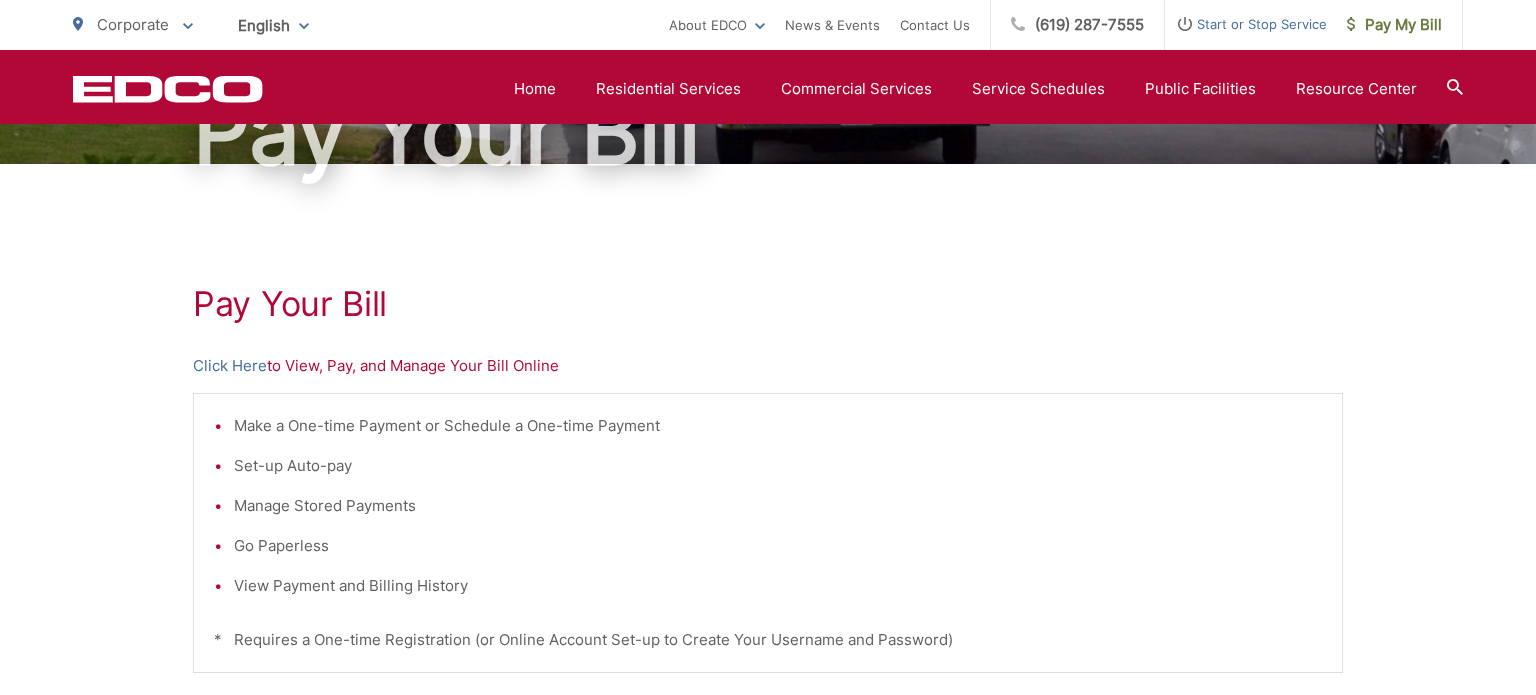scroll, scrollTop: 156, scrollLeft: 0, axis: vertical 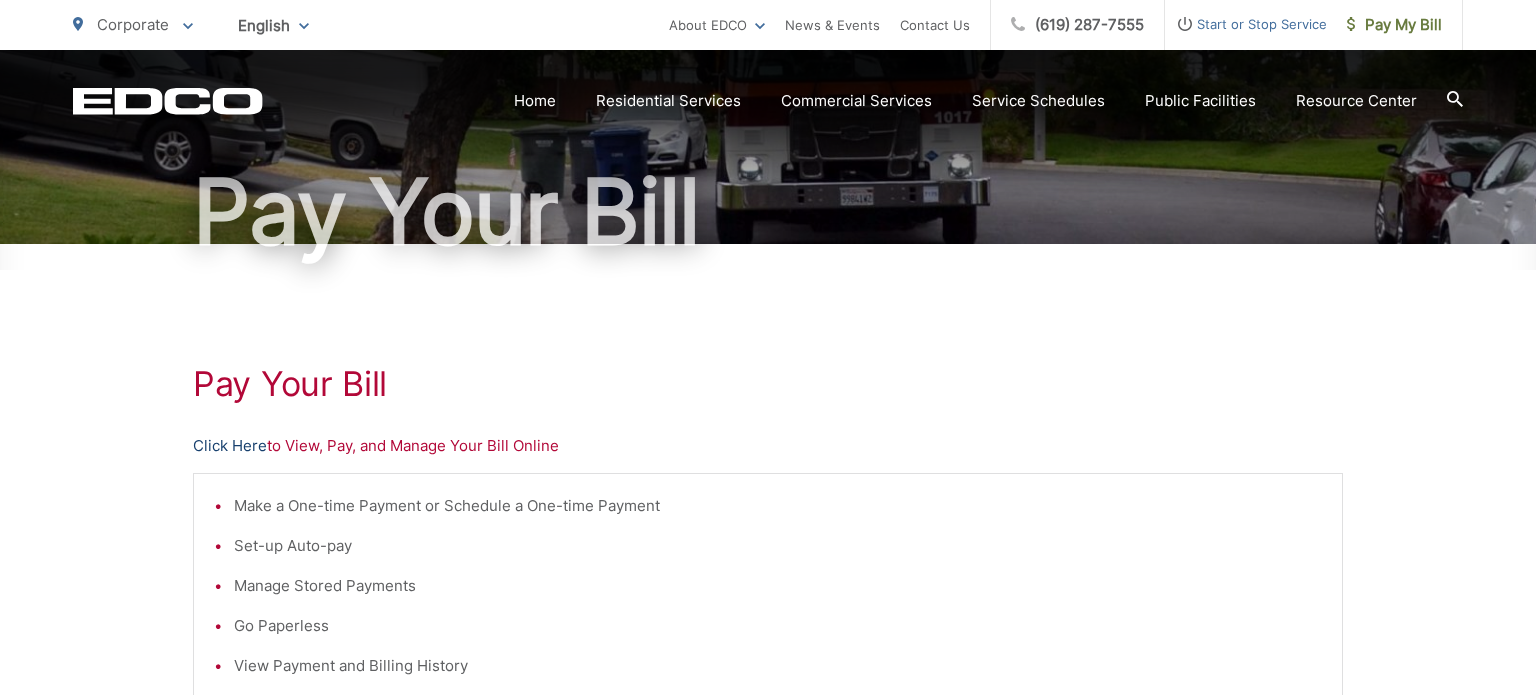 click on "Click Here" at bounding box center (230, 446) 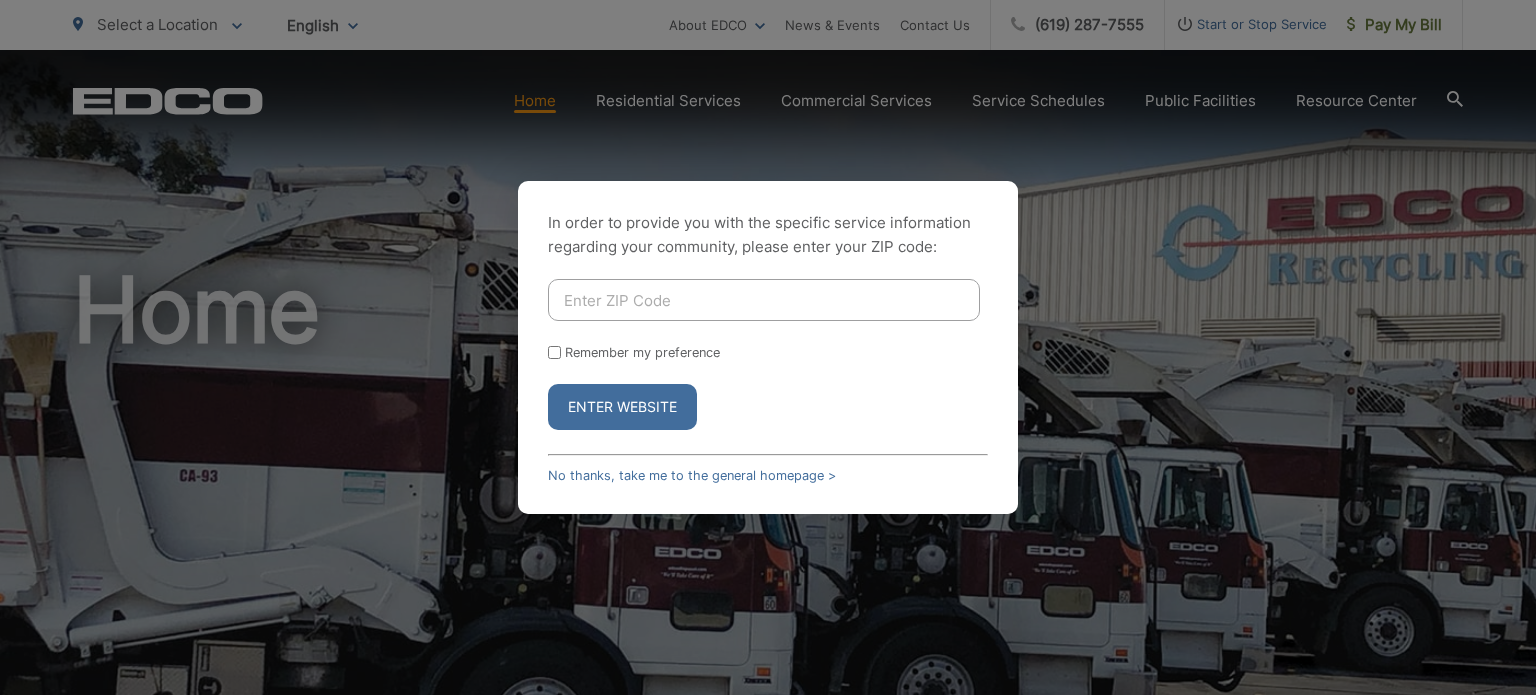 scroll, scrollTop: 0, scrollLeft: 0, axis: both 